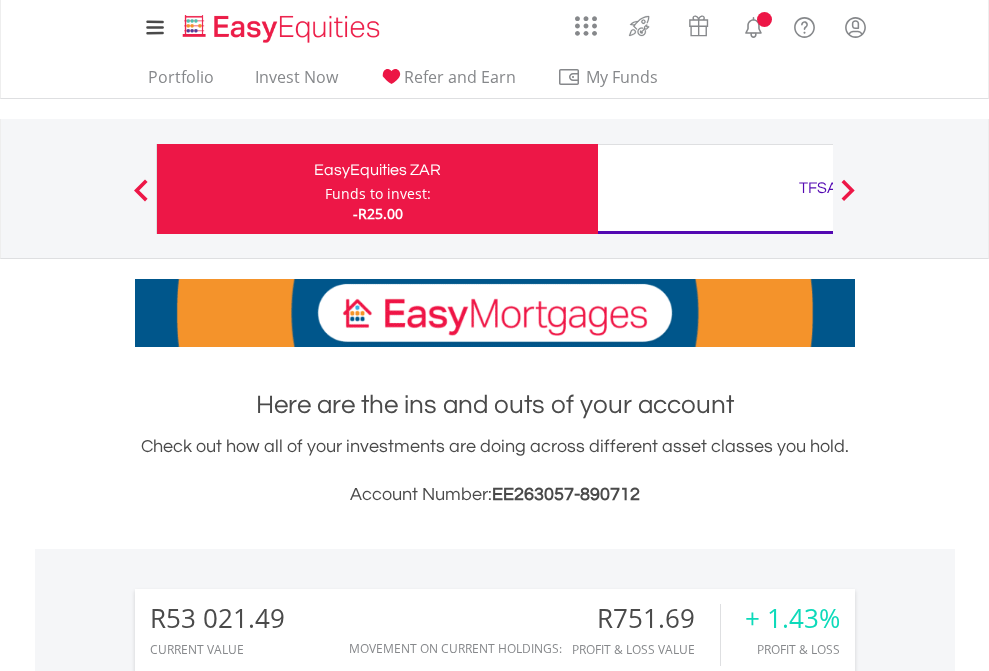 scroll, scrollTop: 0, scrollLeft: 0, axis: both 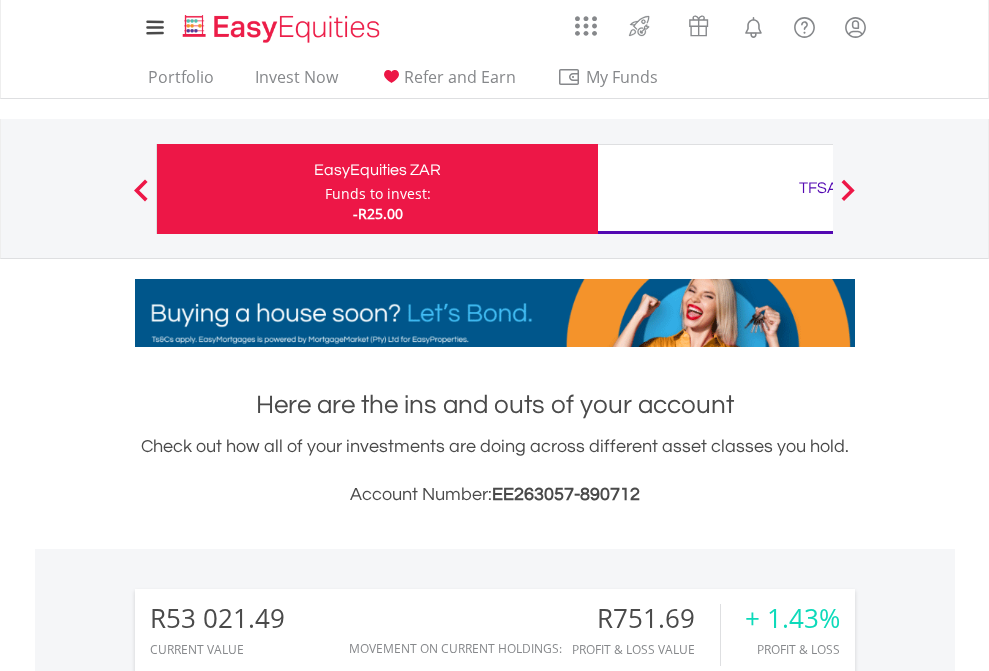 click on "Funds to invest:" at bounding box center (378, 194) 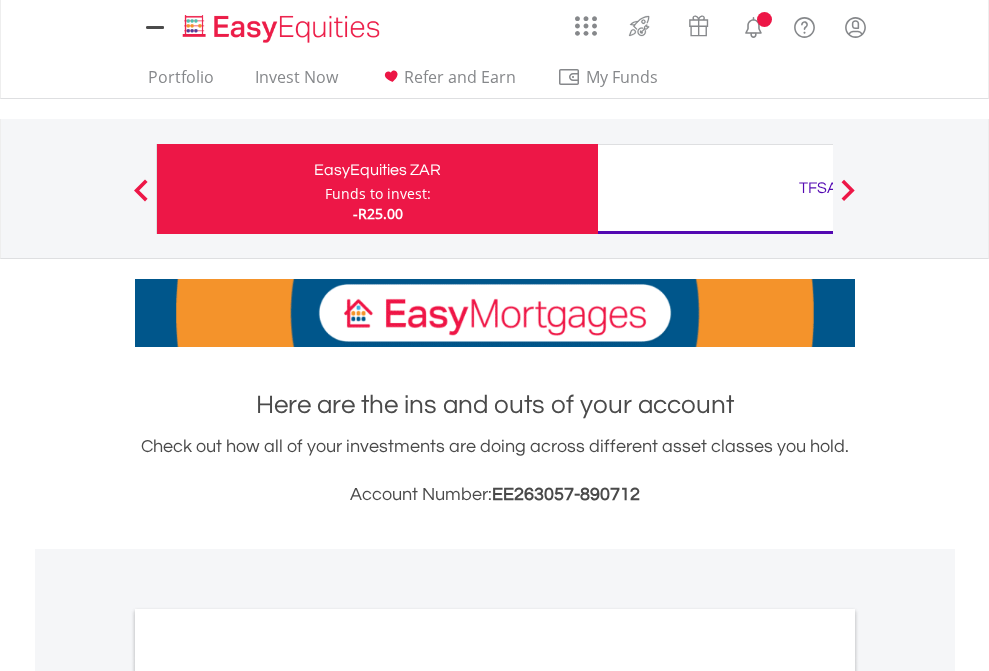 scroll, scrollTop: 0, scrollLeft: 0, axis: both 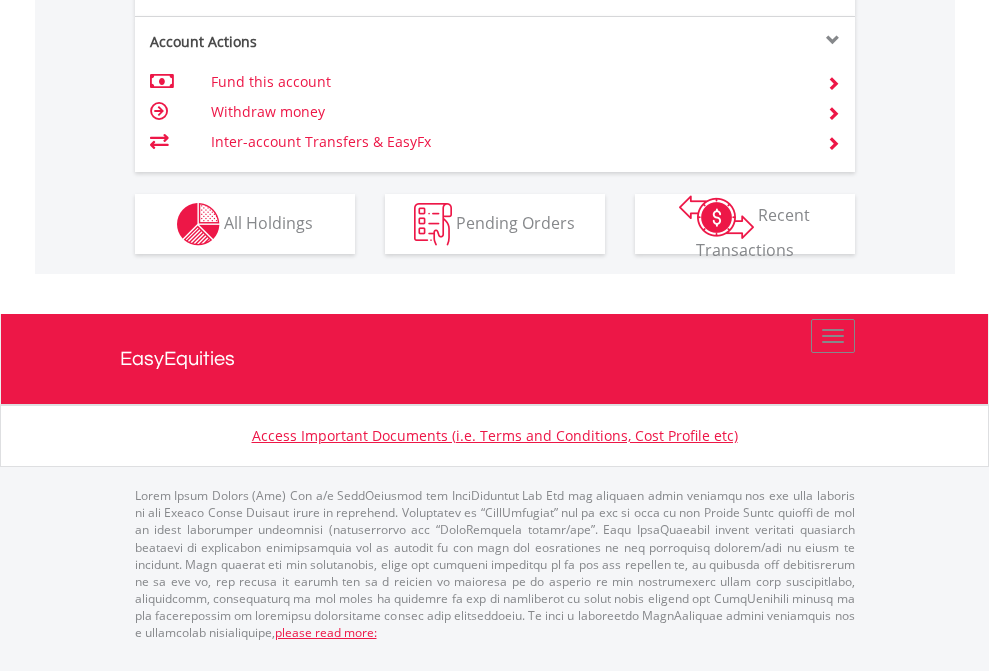 click on "Investment types" at bounding box center [706, -337] 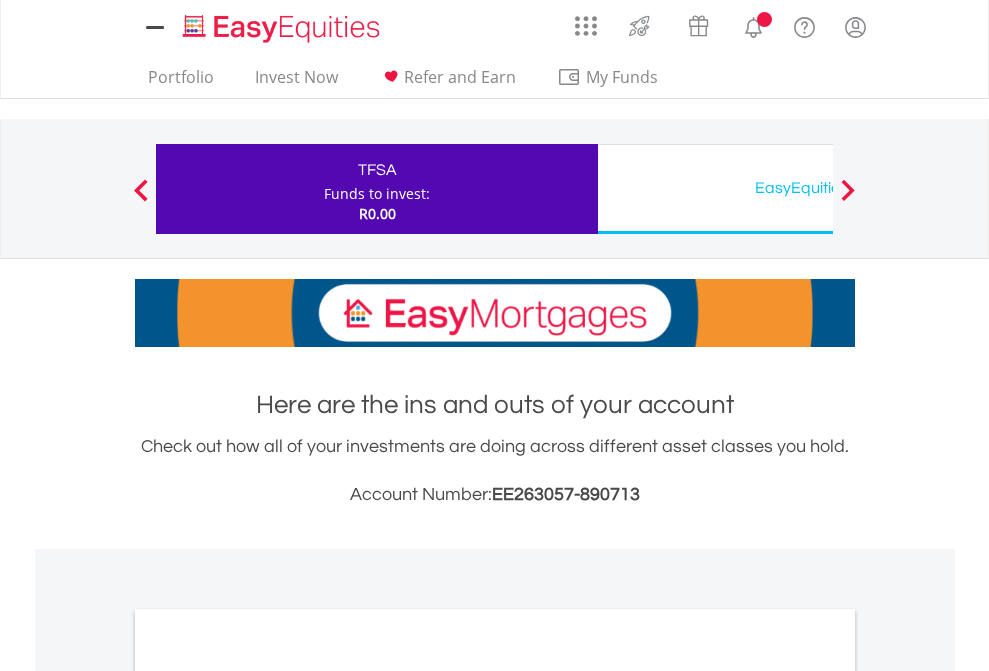 scroll, scrollTop: 0, scrollLeft: 0, axis: both 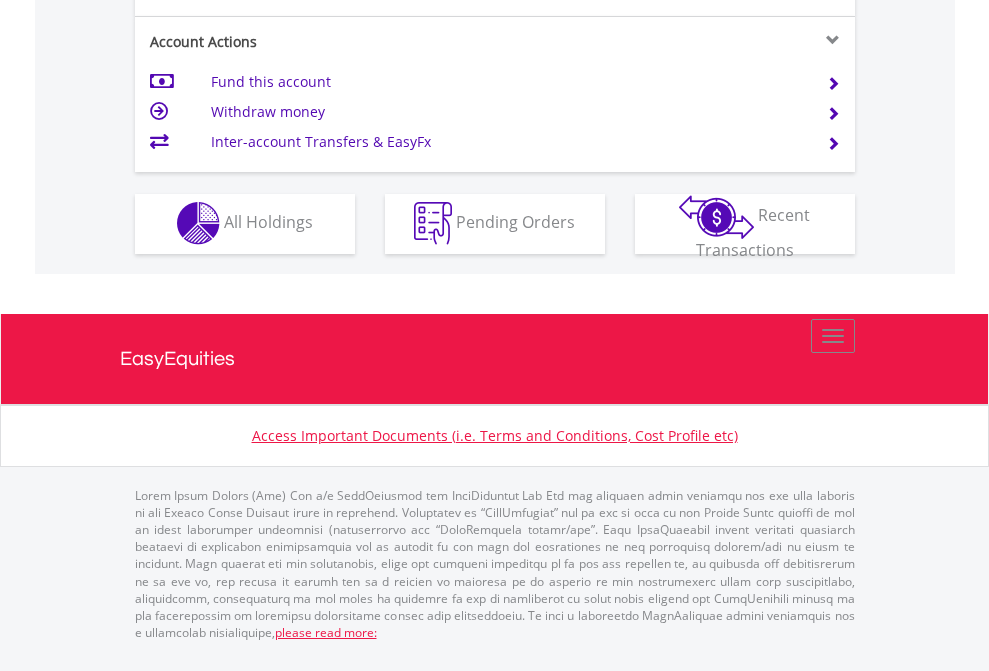 click on "Investment types" at bounding box center (706, -353) 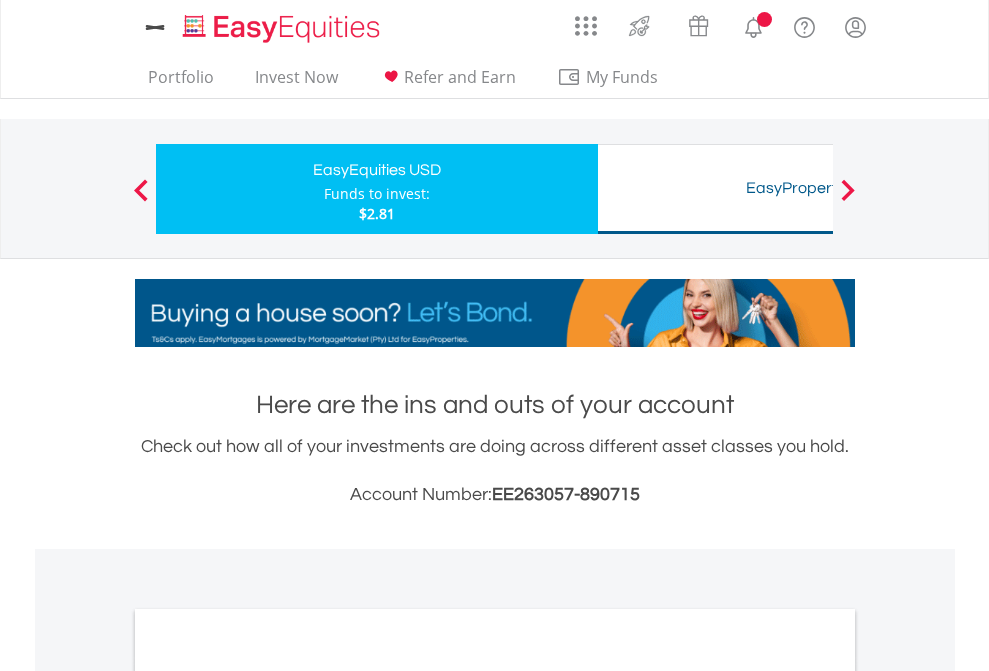 scroll, scrollTop: 0, scrollLeft: 0, axis: both 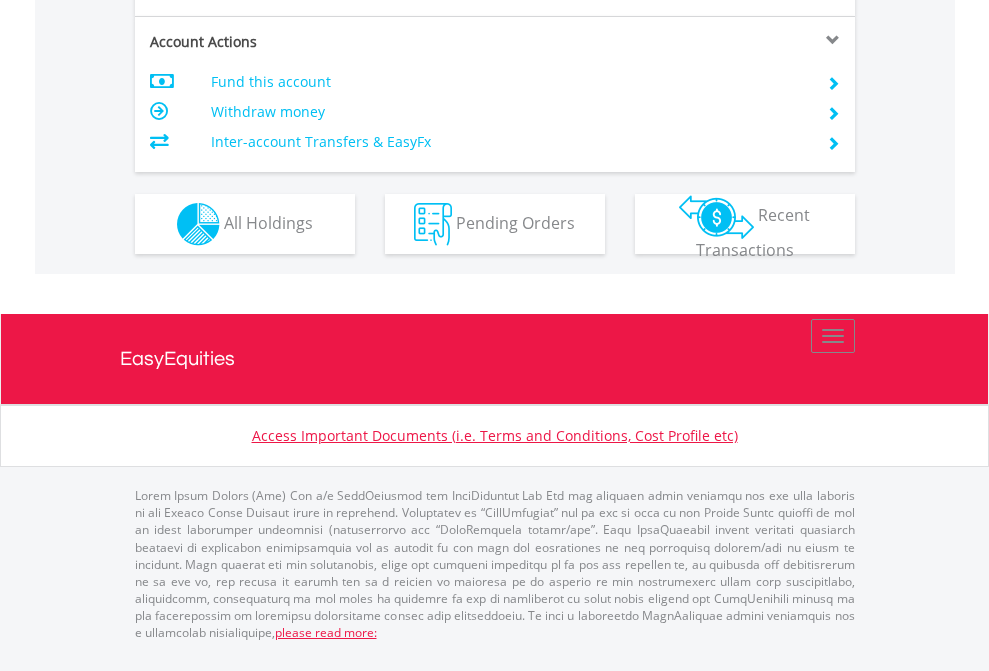 click on "Investment types" at bounding box center [706, -337] 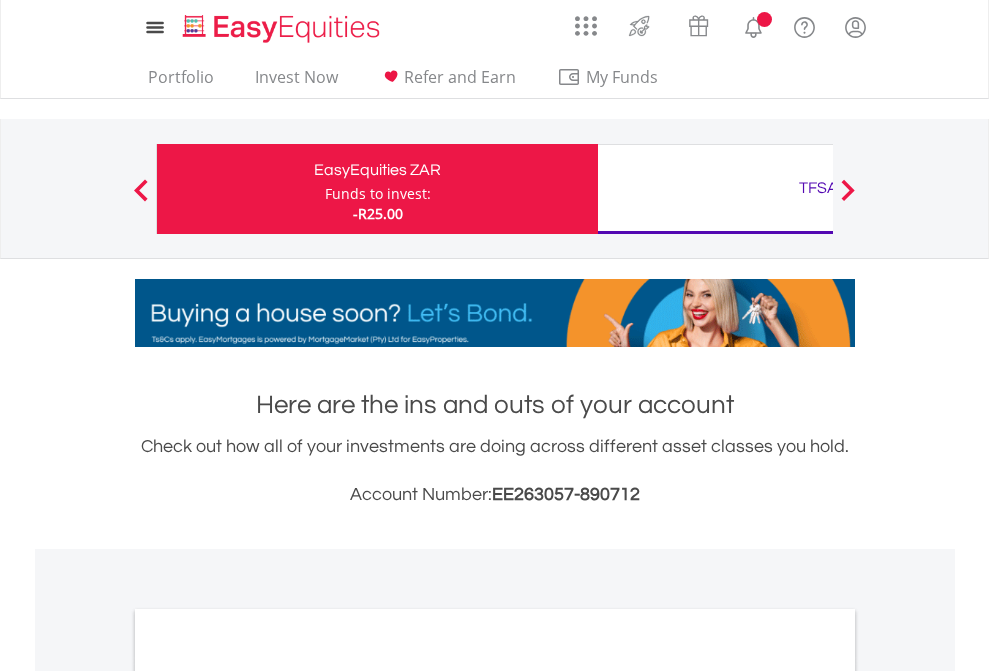 scroll, scrollTop: 0, scrollLeft: 0, axis: both 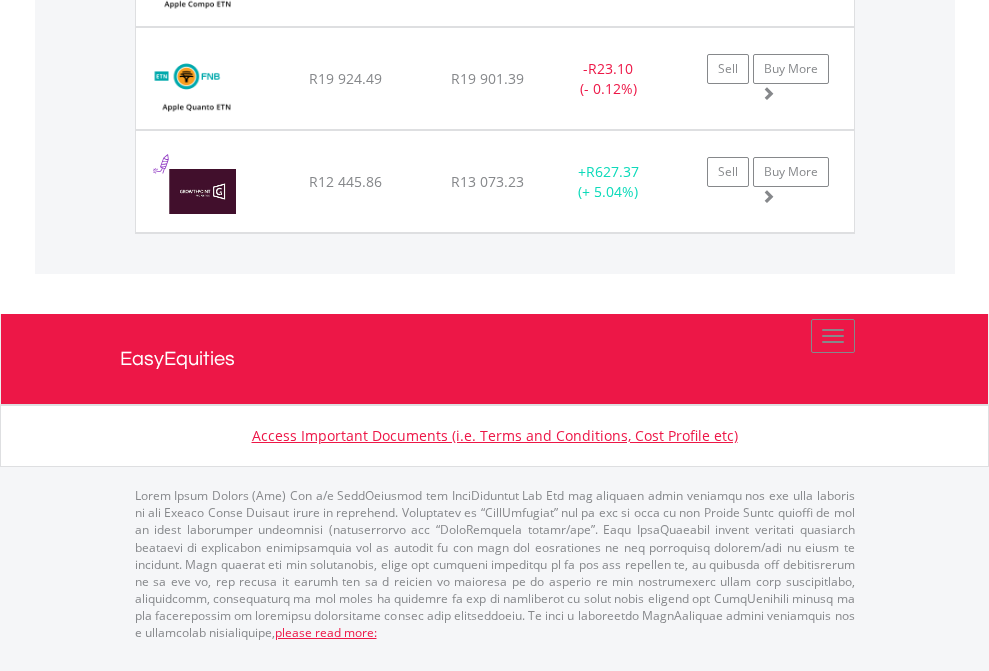 click on "TFSA" at bounding box center [818, -1174] 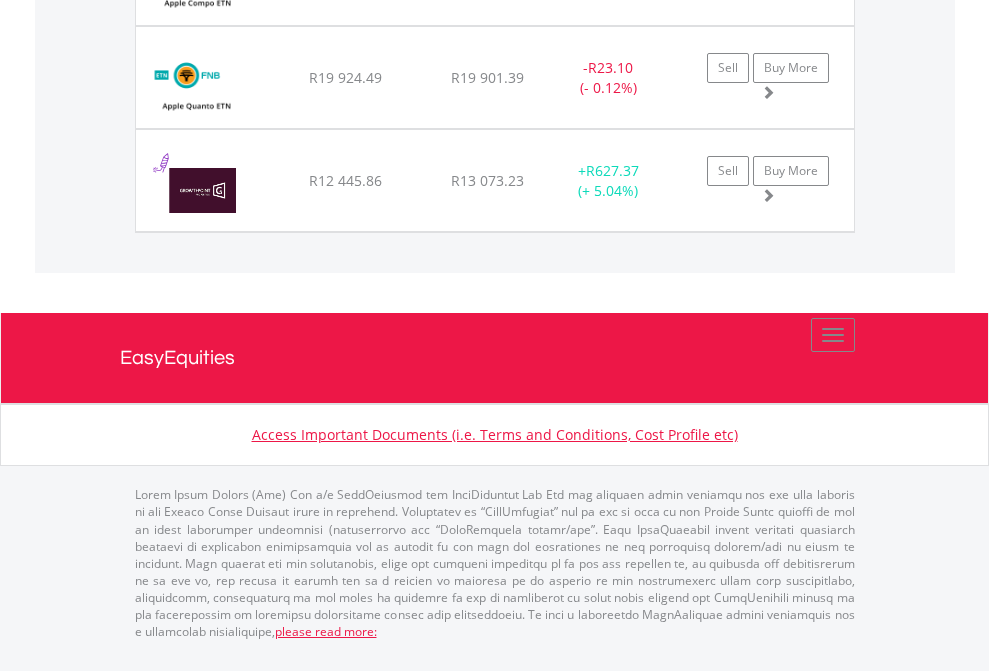 scroll, scrollTop: 144, scrollLeft: 0, axis: vertical 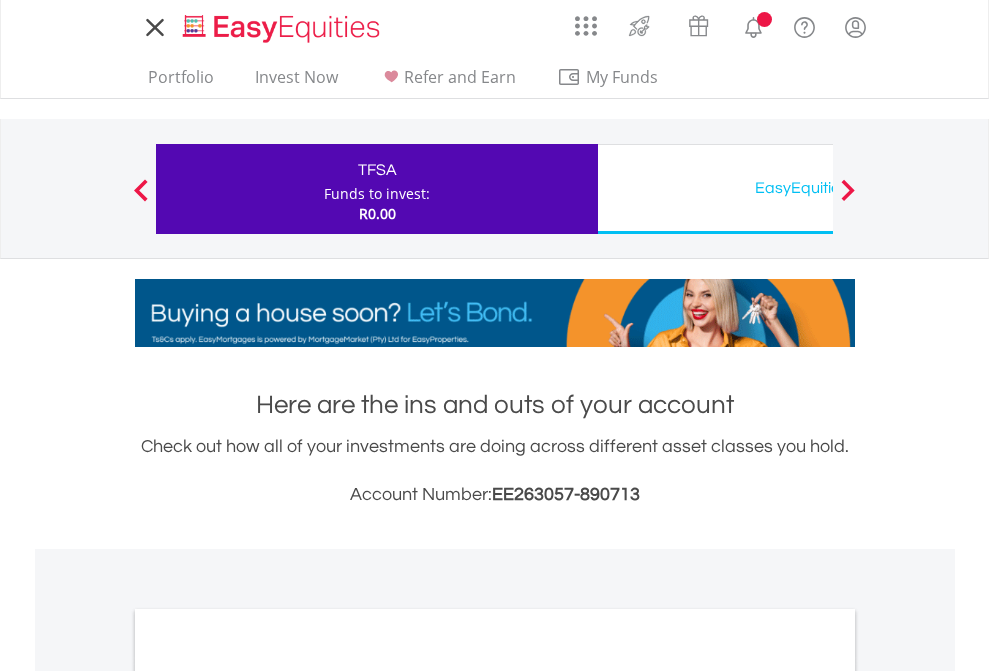 click on "All Holdings" at bounding box center (268, 1096) 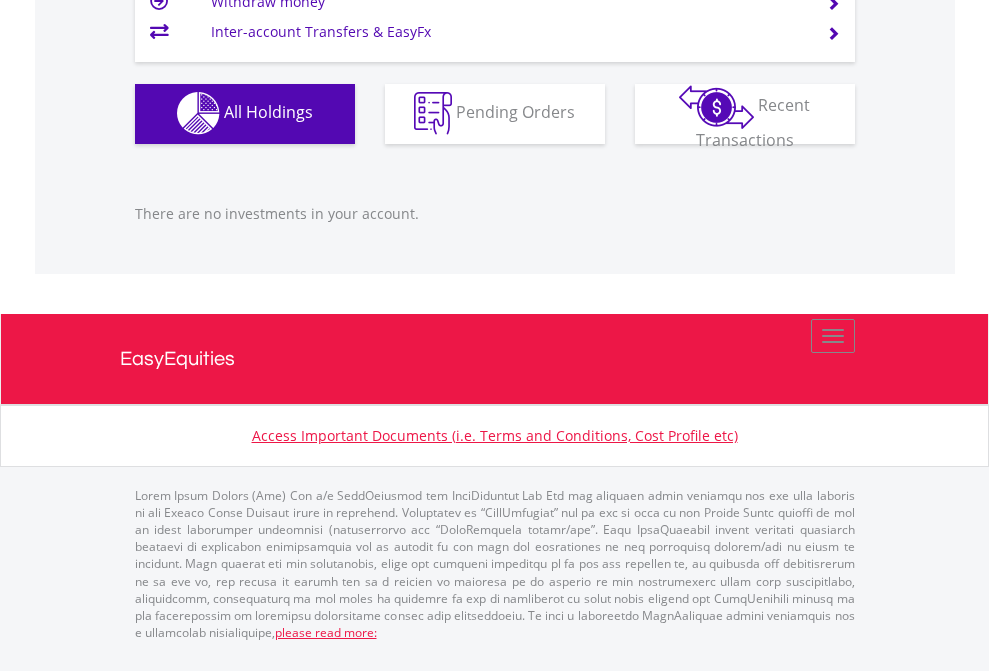 scroll, scrollTop: 1980, scrollLeft: 0, axis: vertical 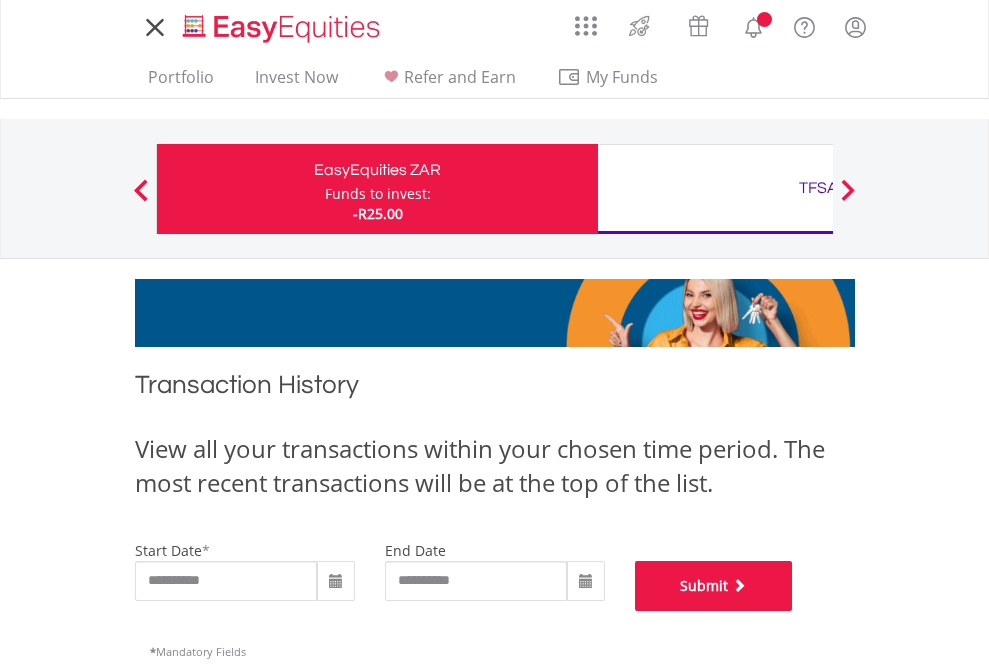 click on "Submit" at bounding box center (714, 586) 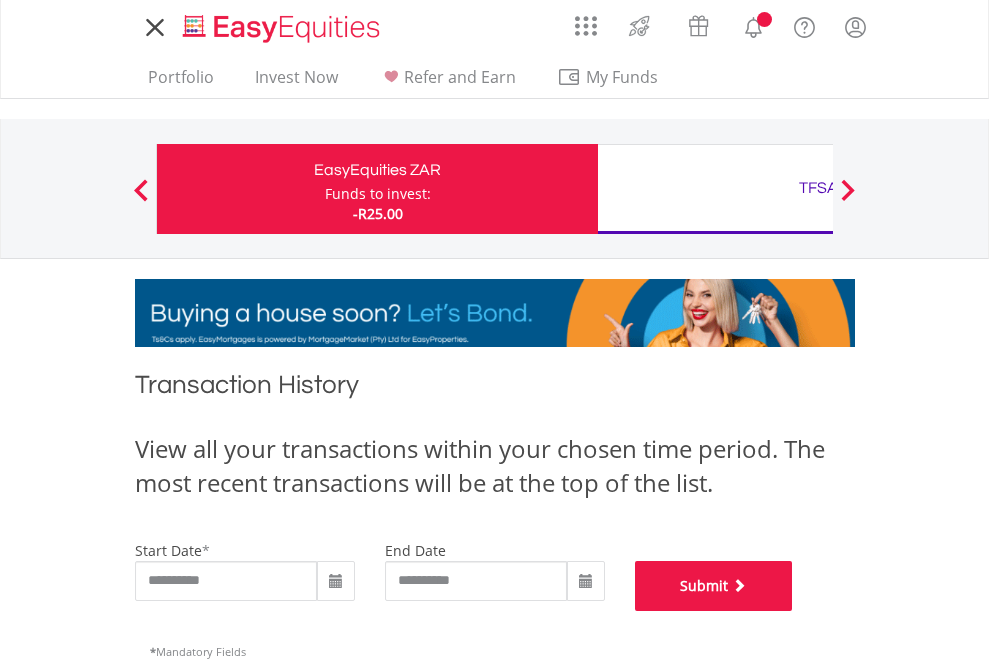 scroll, scrollTop: 811, scrollLeft: 0, axis: vertical 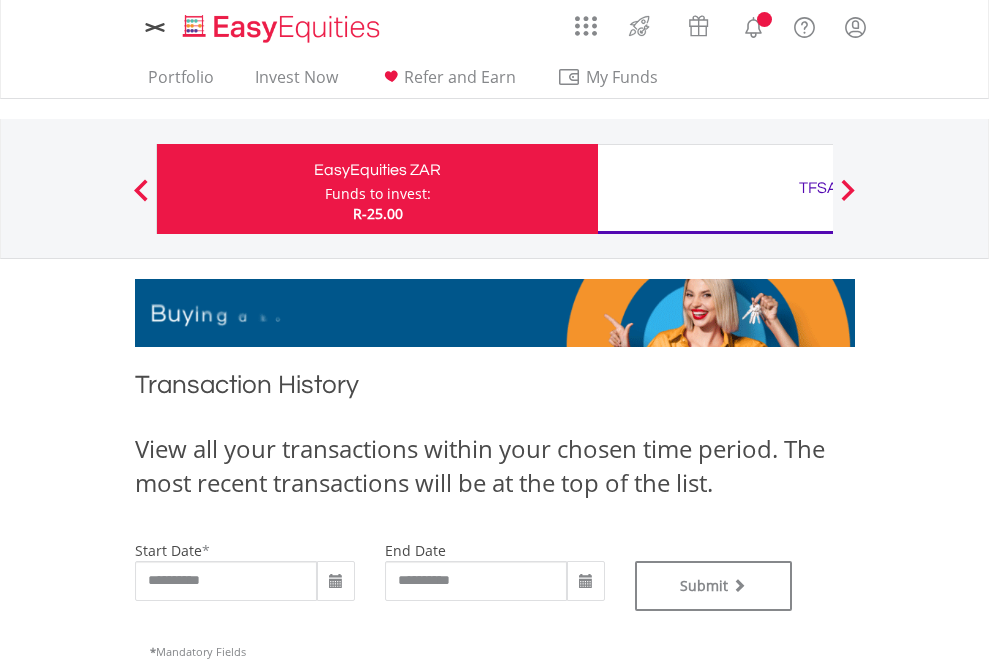 click on "TFSA" at bounding box center (818, 188) 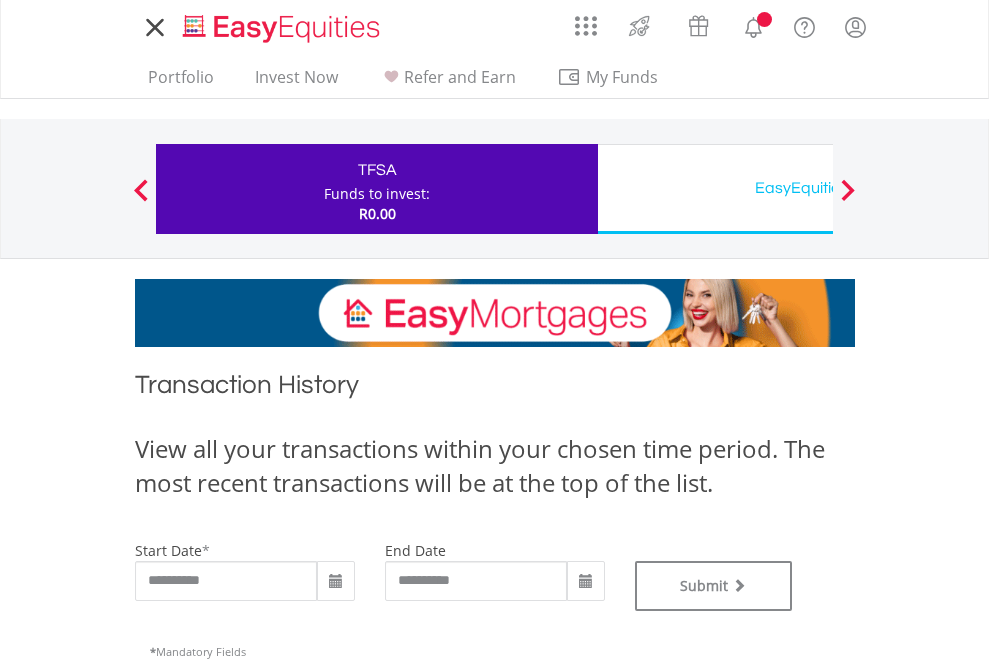 scroll, scrollTop: 0, scrollLeft: 0, axis: both 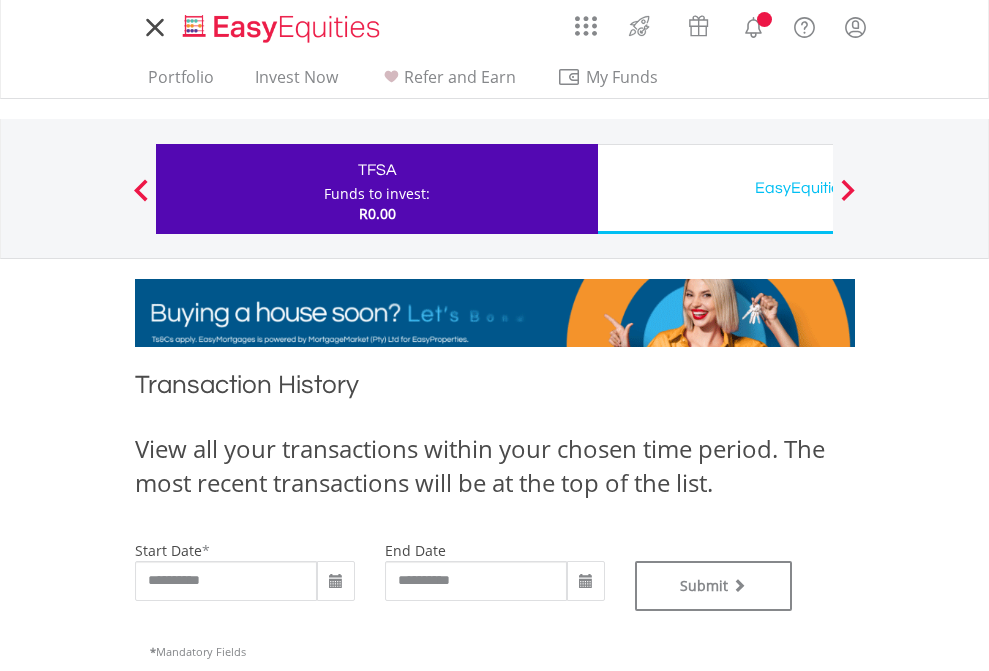 type on "**********" 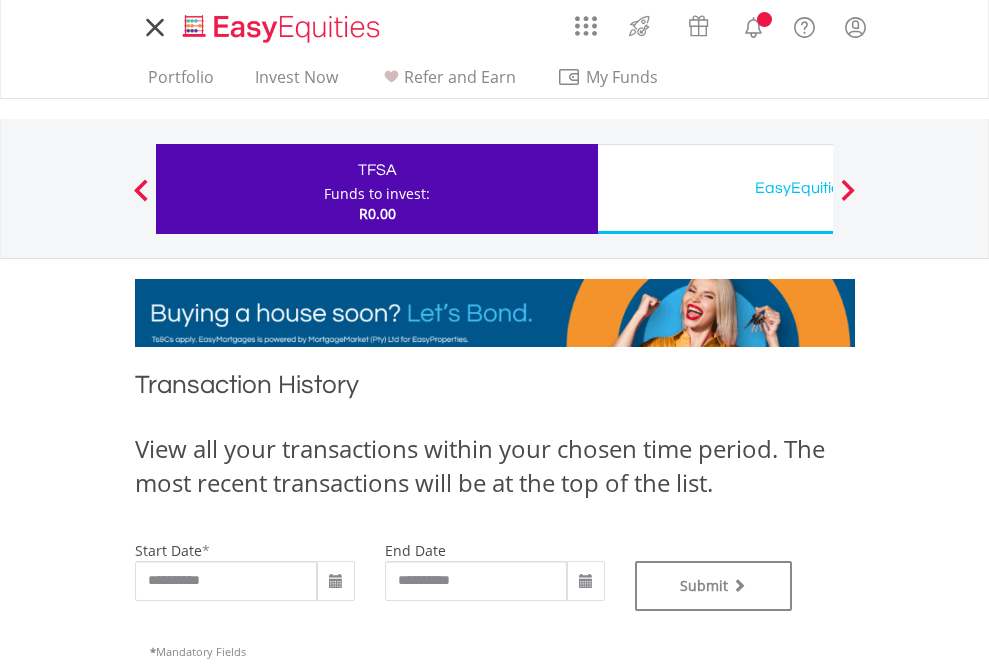 type on "**********" 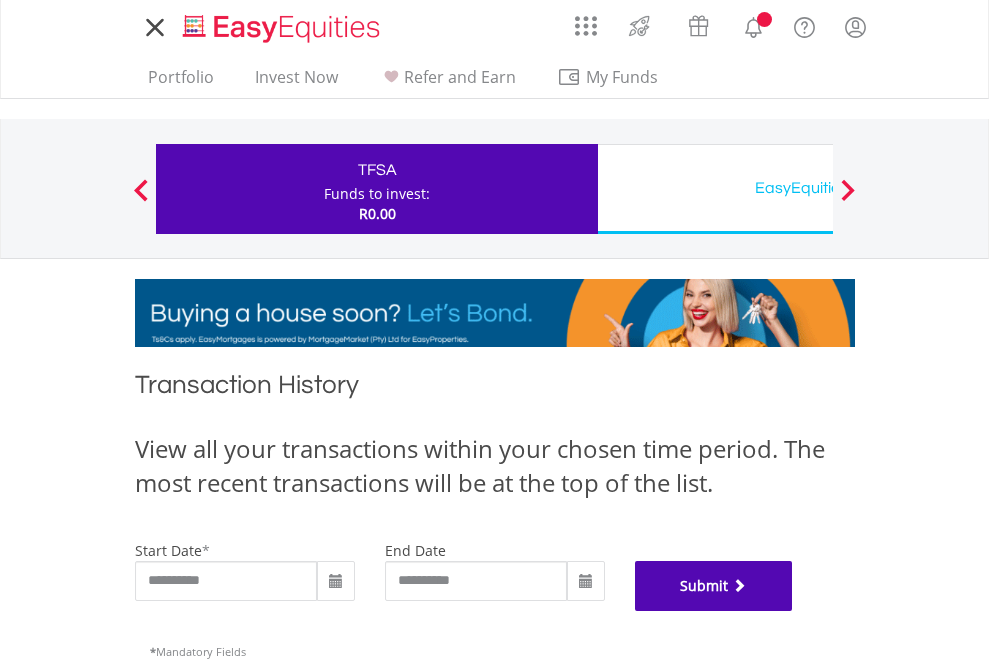 click on "Submit" at bounding box center [714, 586] 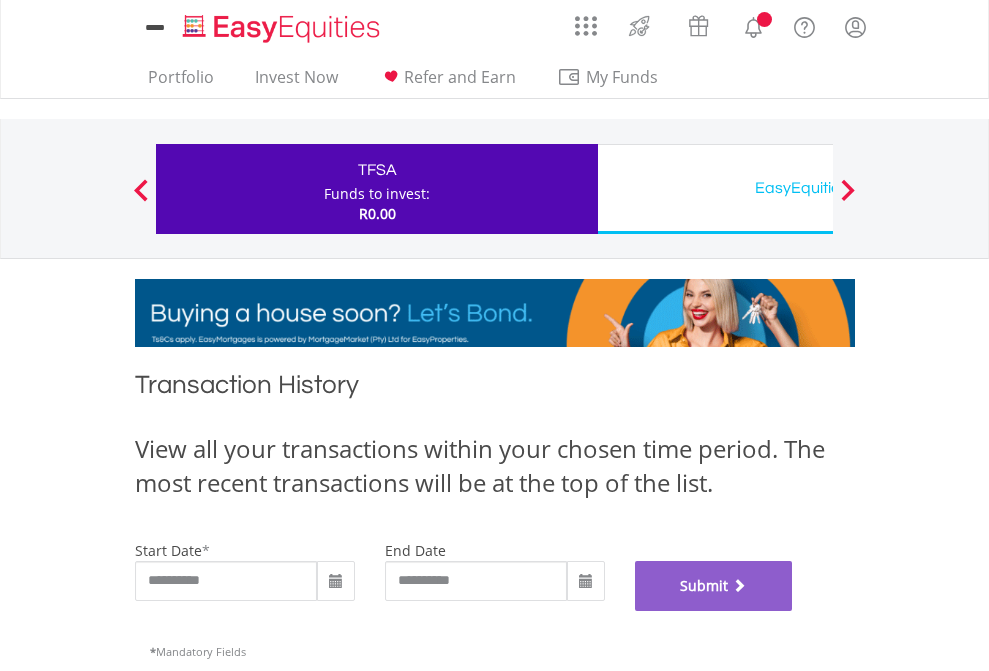 scroll, scrollTop: 811, scrollLeft: 0, axis: vertical 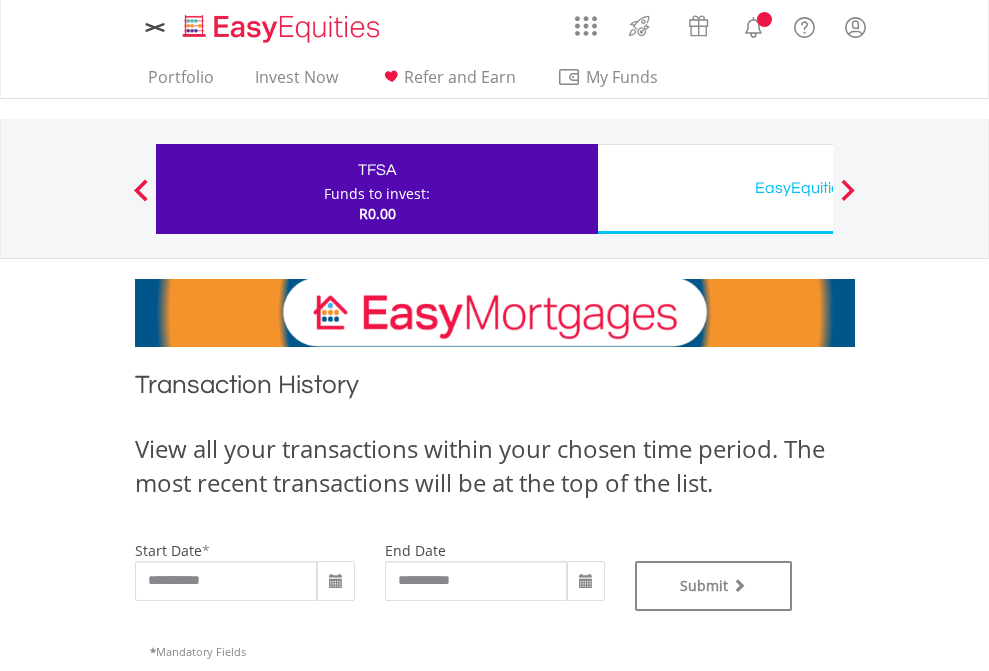 click on "EasyEquities USD" at bounding box center [818, 188] 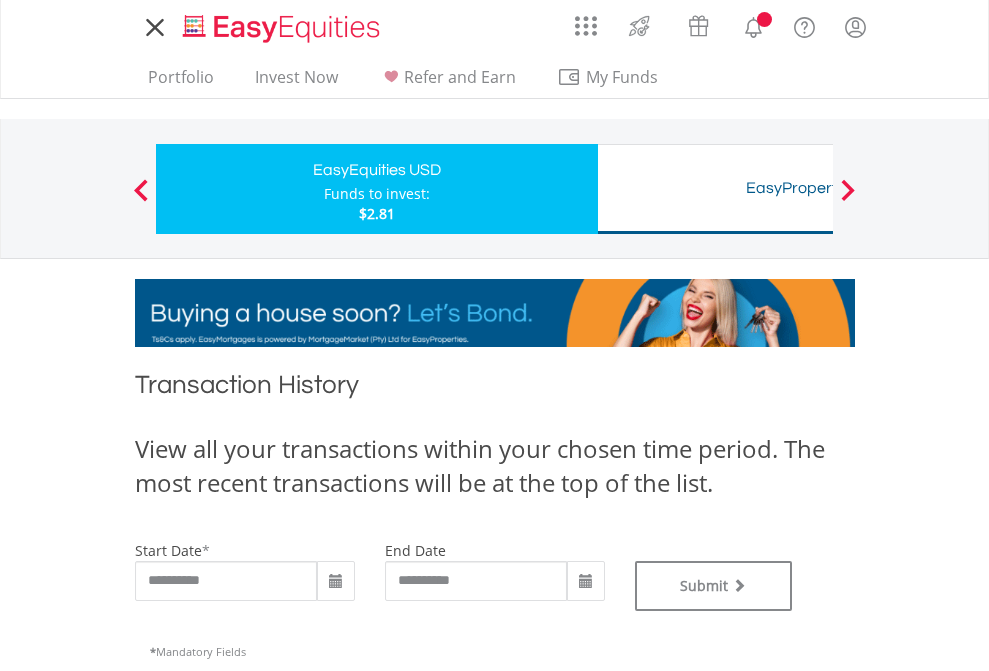 scroll, scrollTop: 0, scrollLeft: 0, axis: both 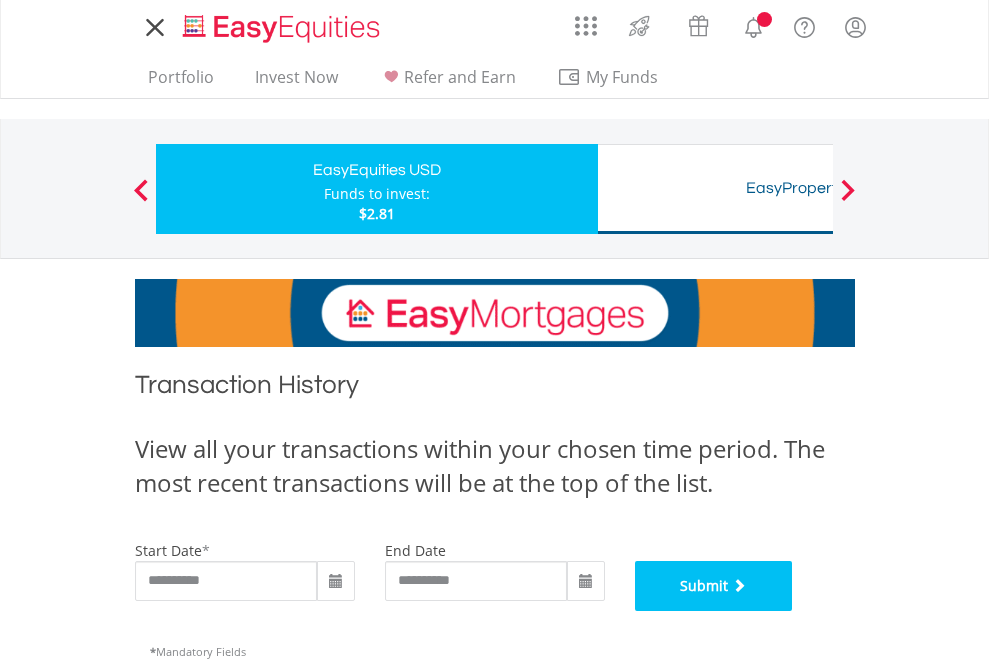 click on "Submit" at bounding box center [714, 586] 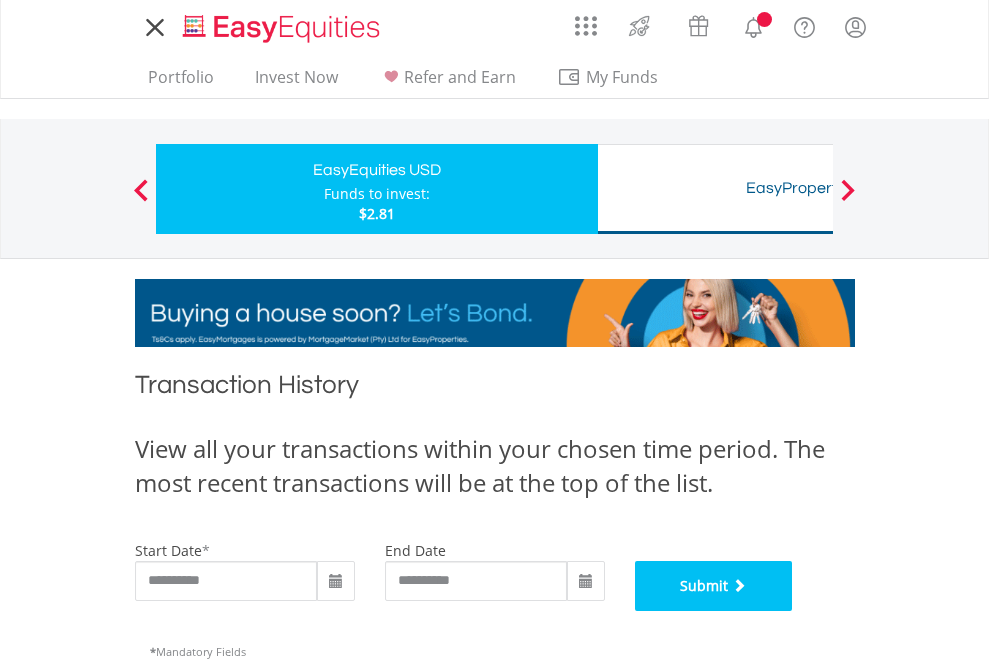 scroll, scrollTop: 811, scrollLeft: 0, axis: vertical 